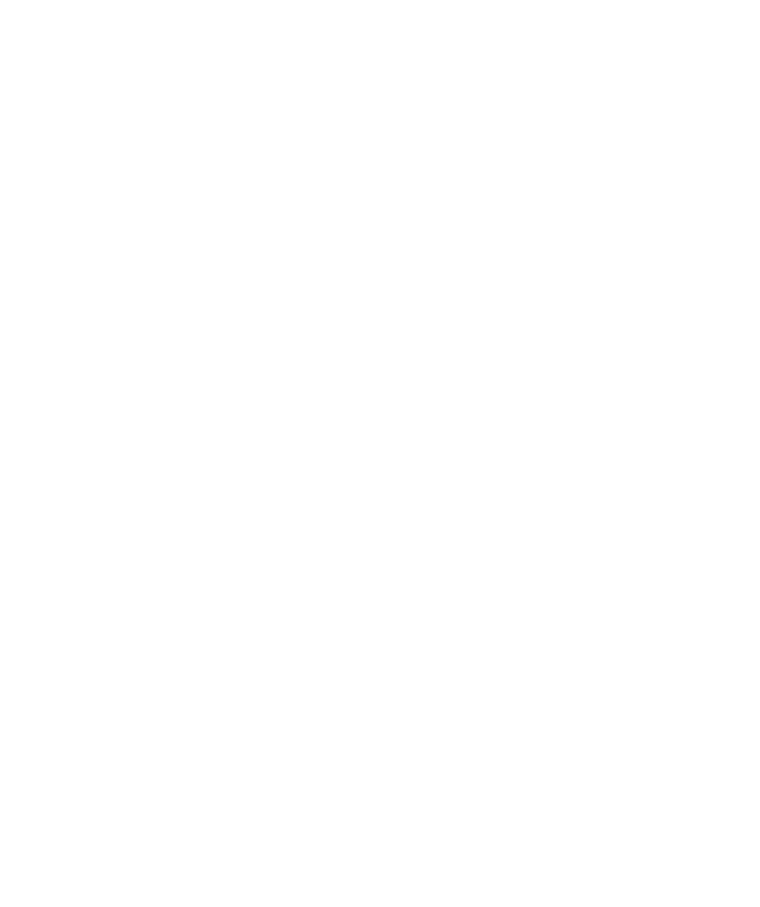 select on "*" 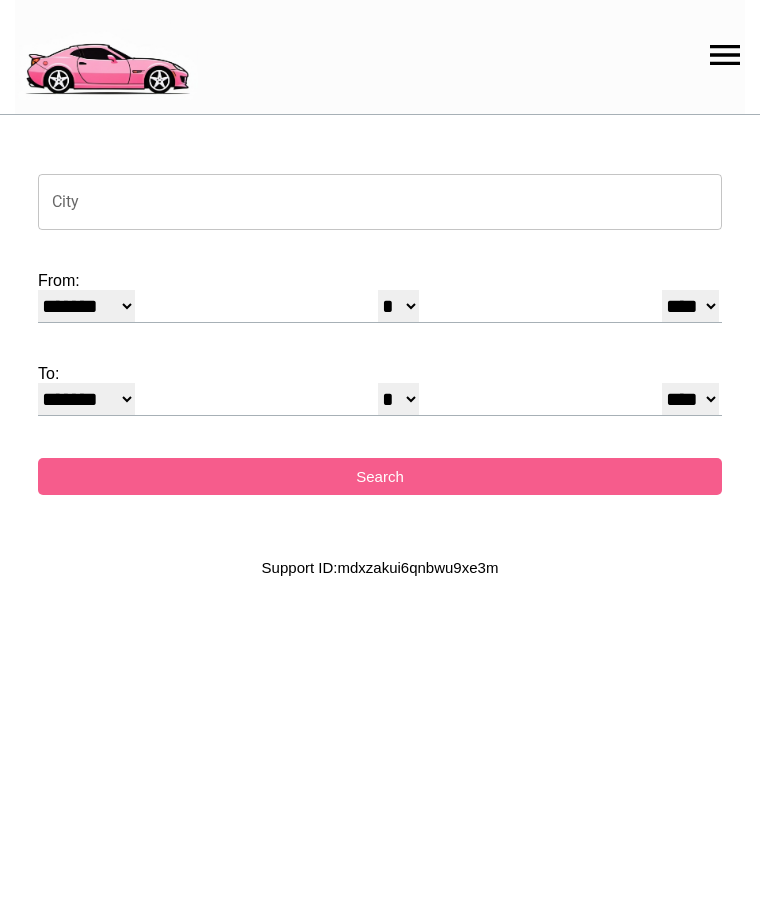scroll, scrollTop: 0, scrollLeft: 0, axis: both 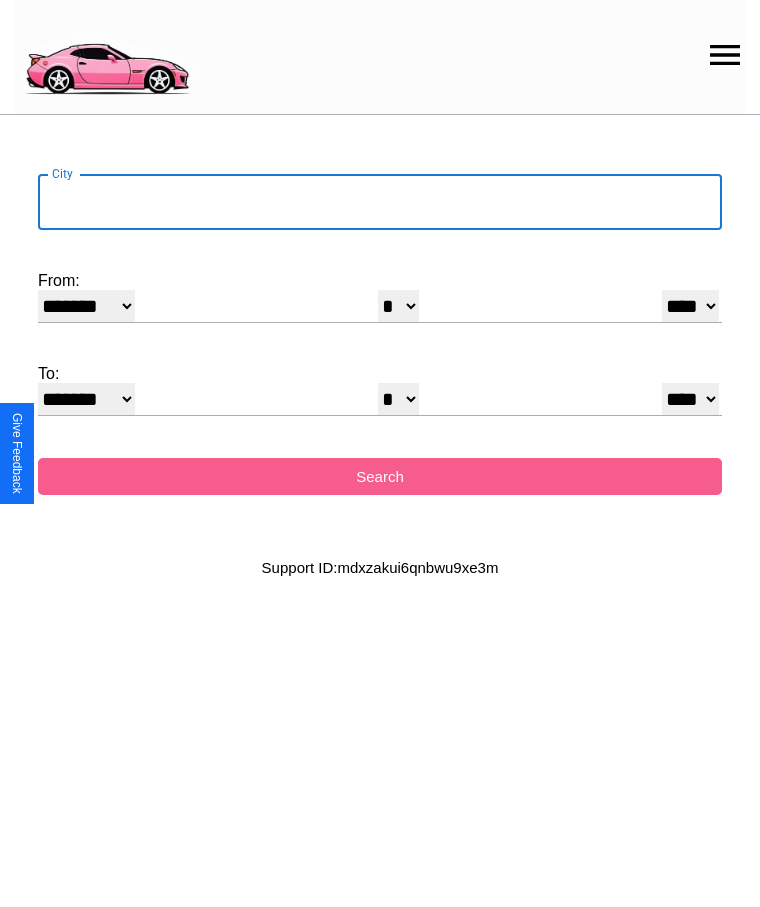 click on "City" at bounding box center (380, 202) 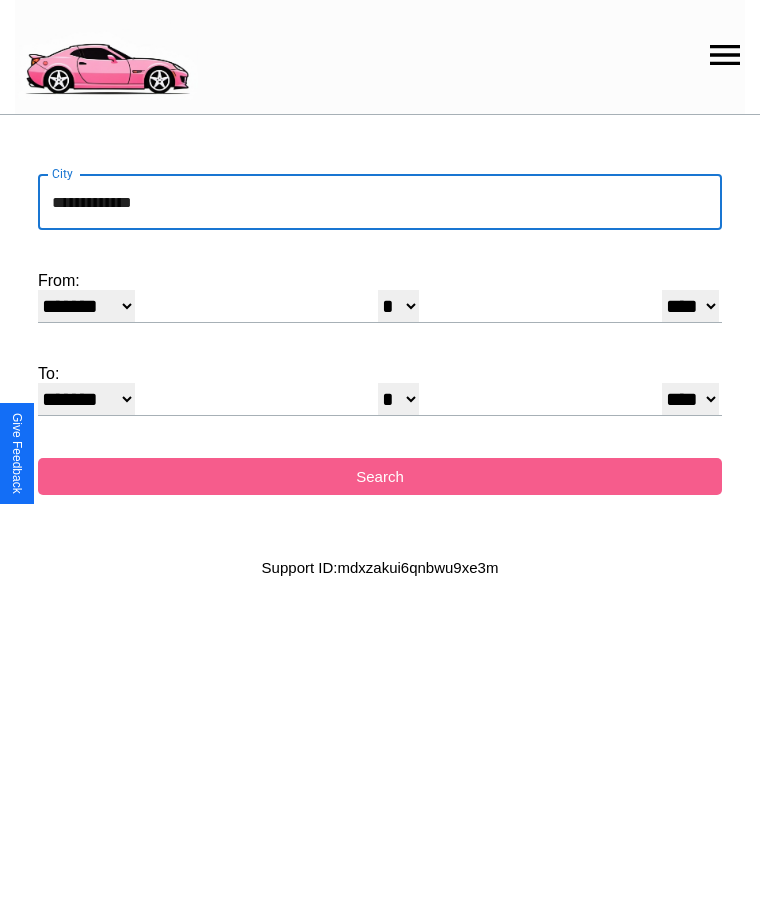 type on "**********" 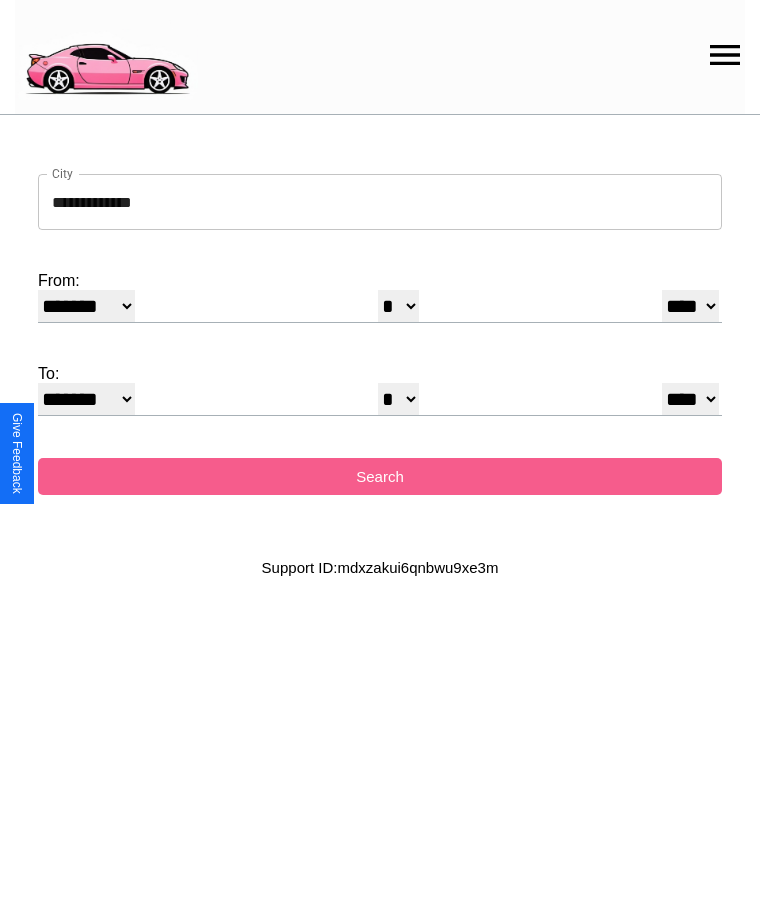 click on "******* ******** ***** ***** *** **** **** ****** ********* ******* ******** ********" at bounding box center [86, 306] 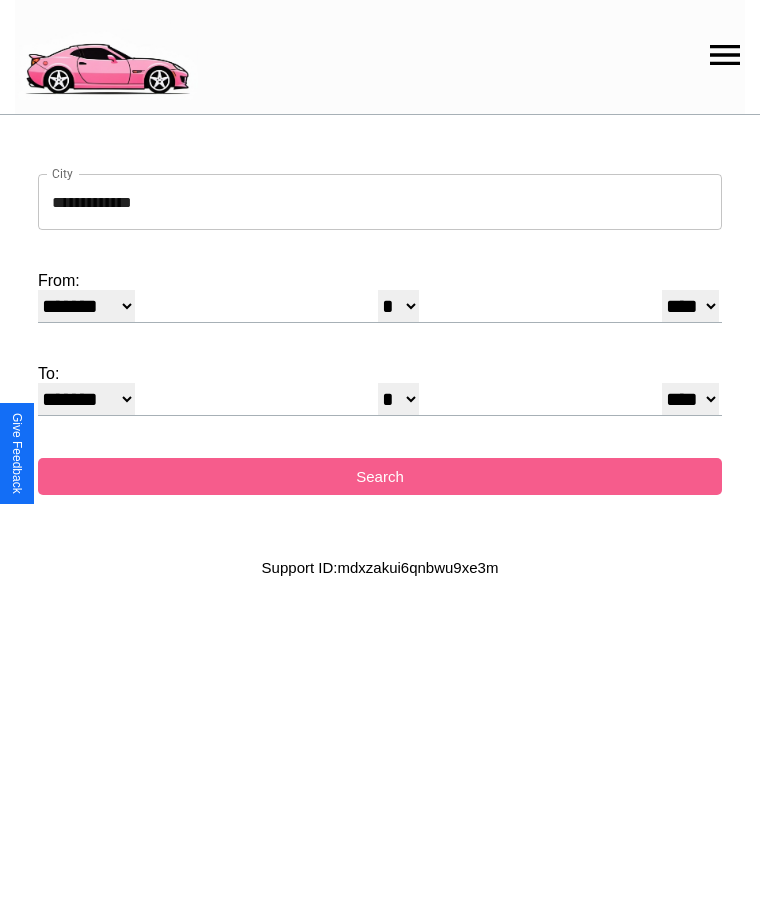select on "*" 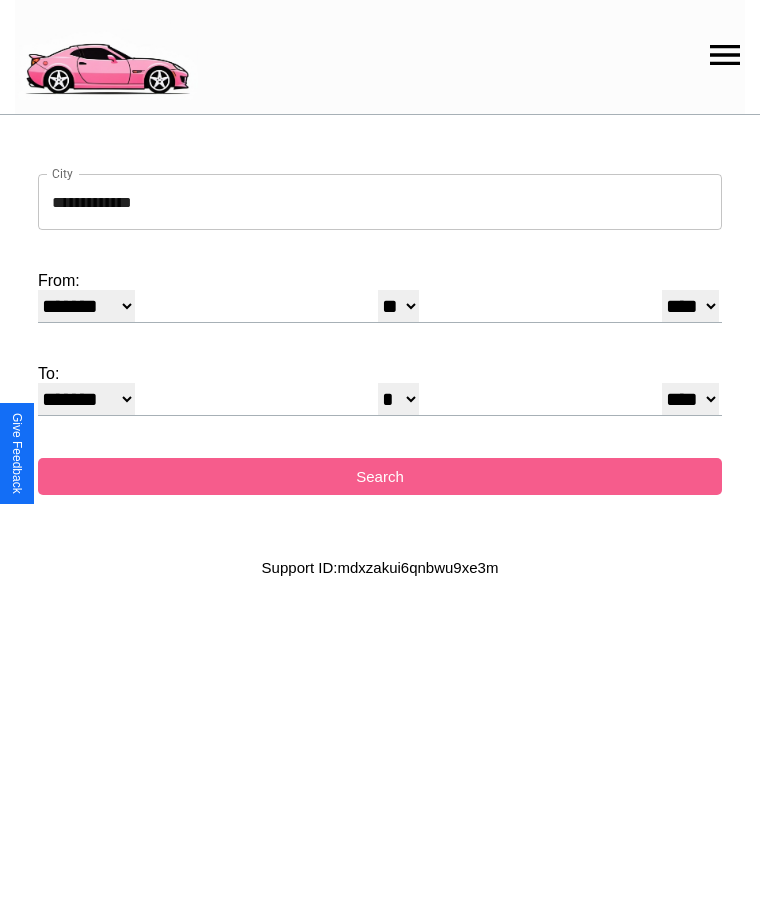 click on "**** **** **** **** **** **** **** **** **** ****" at bounding box center (690, 306) 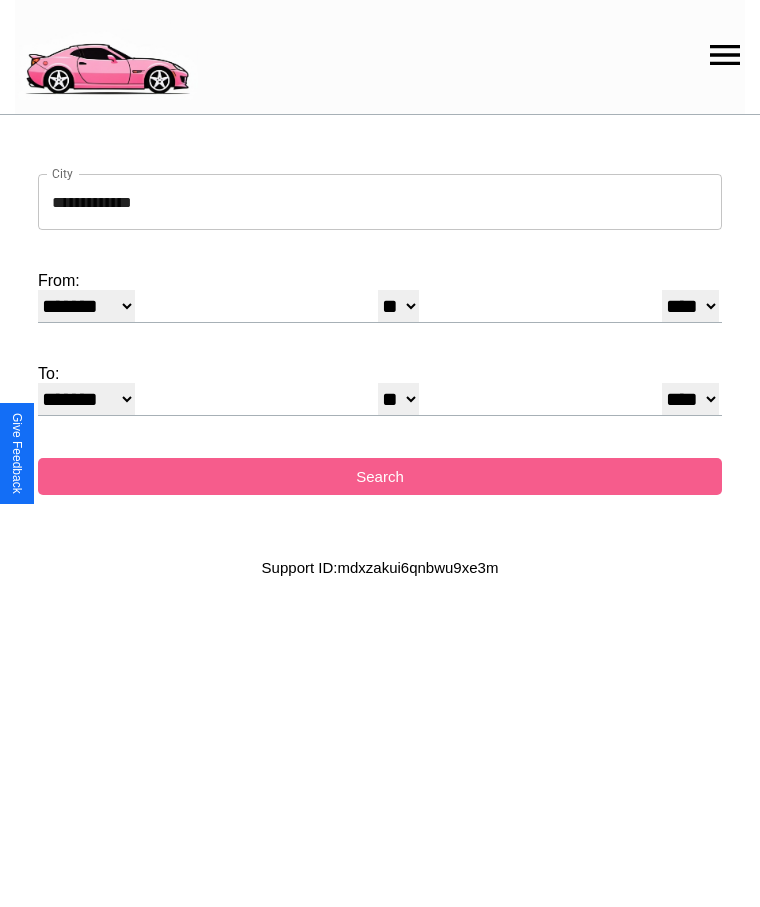 click on "* * * * * * * * * ** ** ** ** ** ** ** ** ** ** ** ** ** ** ** ** ** ** ** ** **" at bounding box center [398, 399] 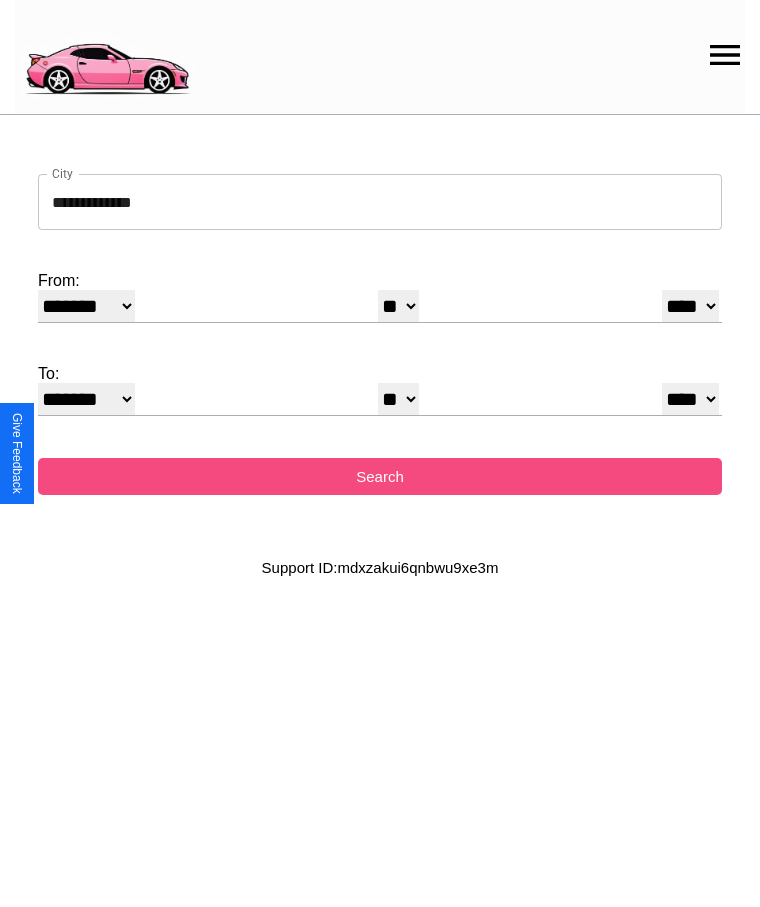 click on "Search" at bounding box center (380, 476) 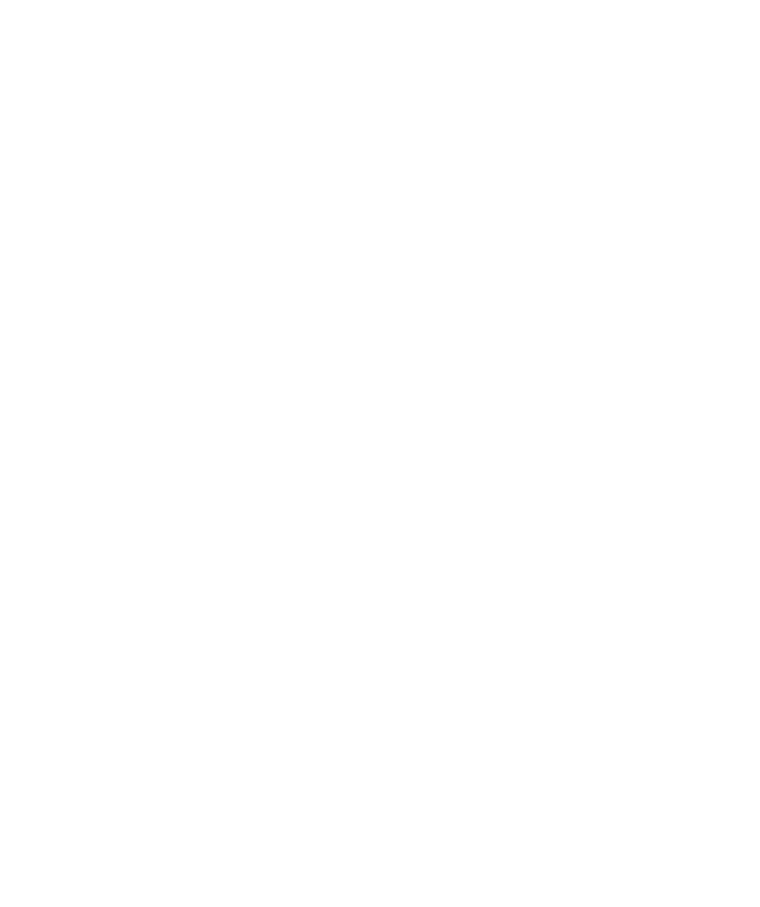 scroll, scrollTop: 0, scrollLeft: 0, axis: both 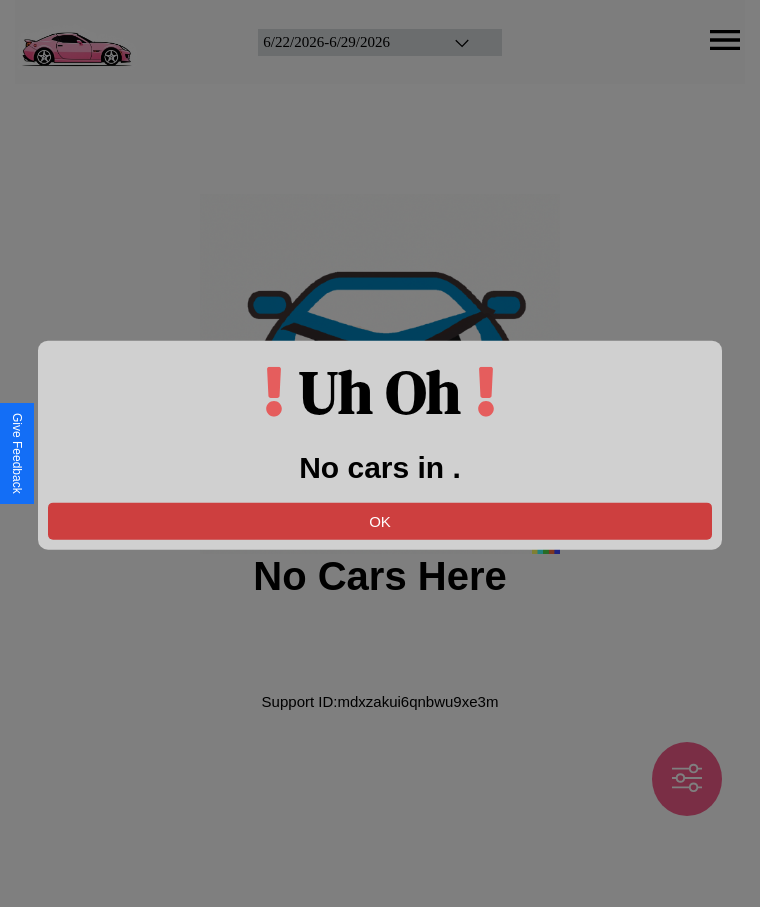 click on "OK" at bounding box center [380, 520] 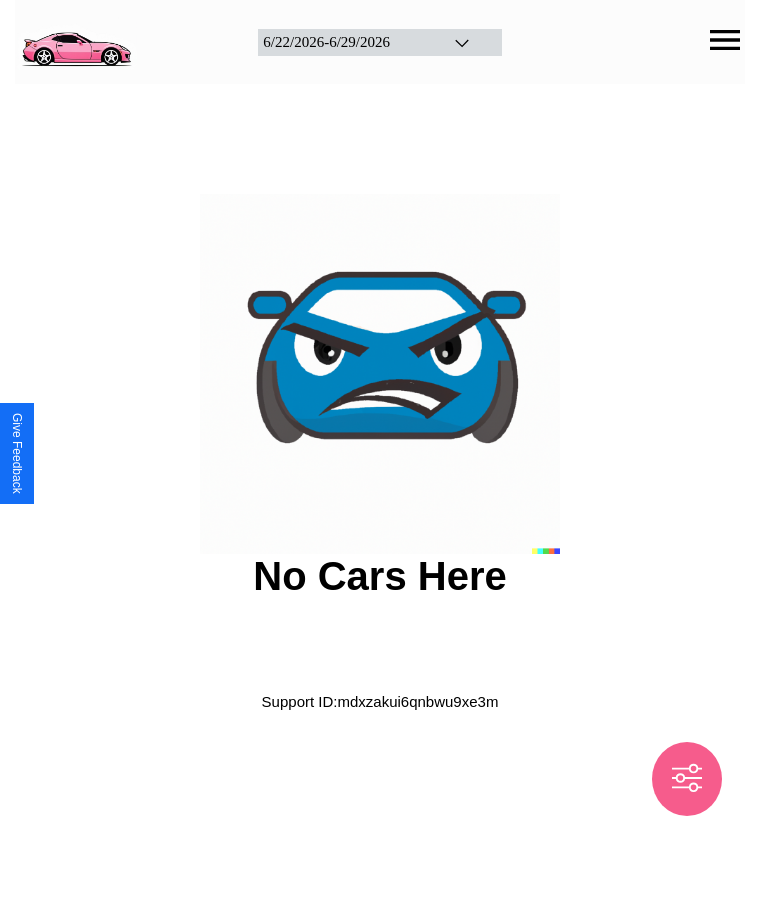 click at bounding box center [76, 40] 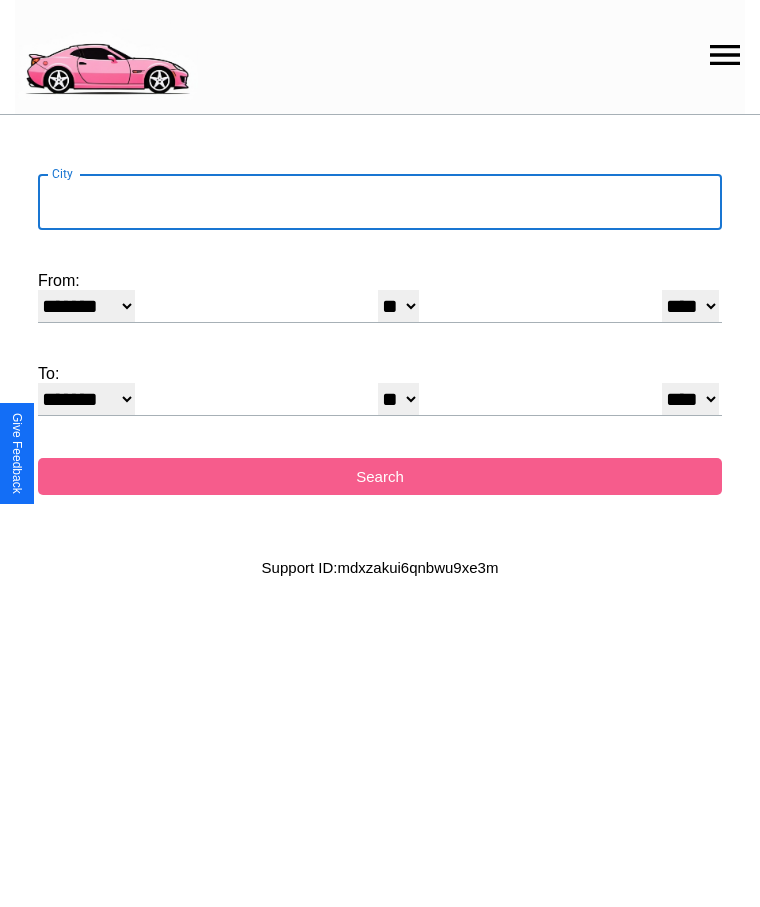click on "City" at bounding box center (380, 202) 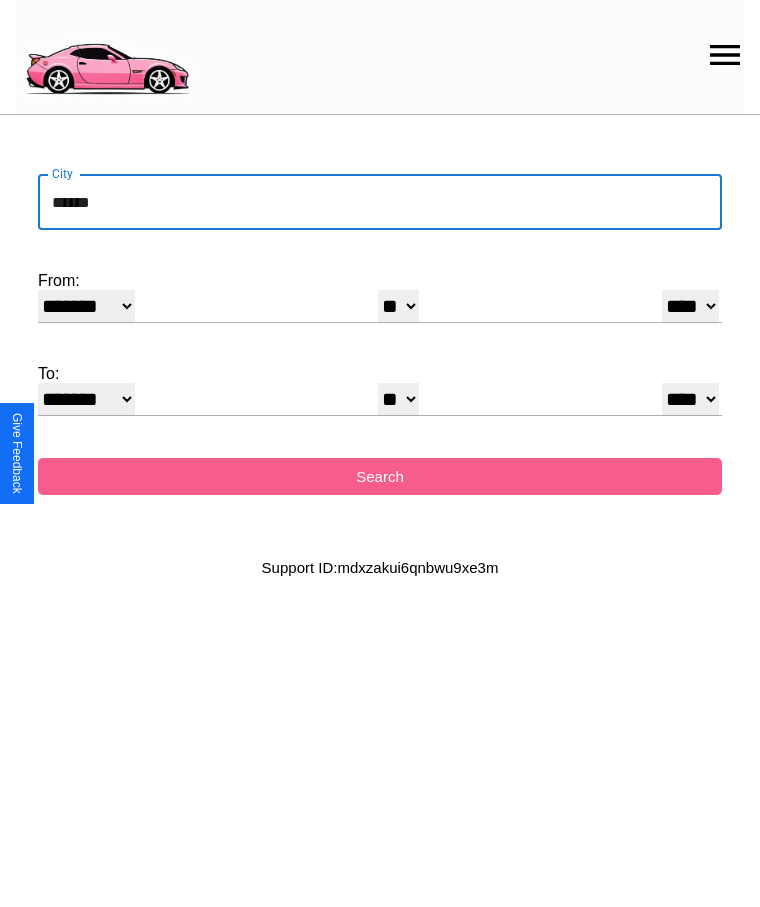 type on "******" 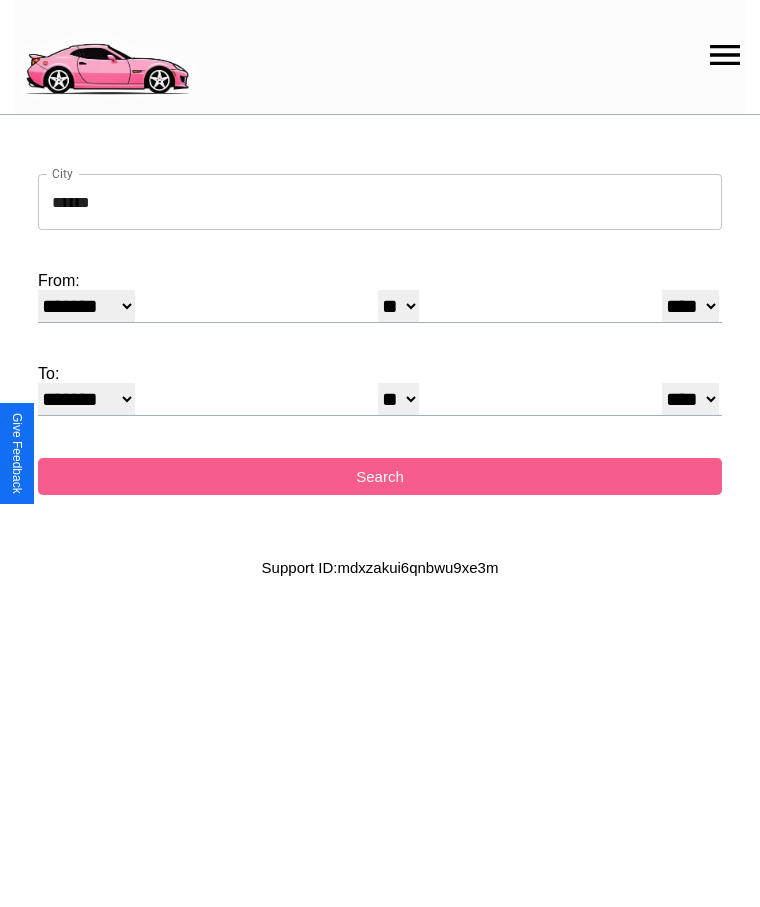 click on "******* ******** ***** ***** *** **** **** ****** ********* ******* ******** ********" at bounding box center (86, 306) 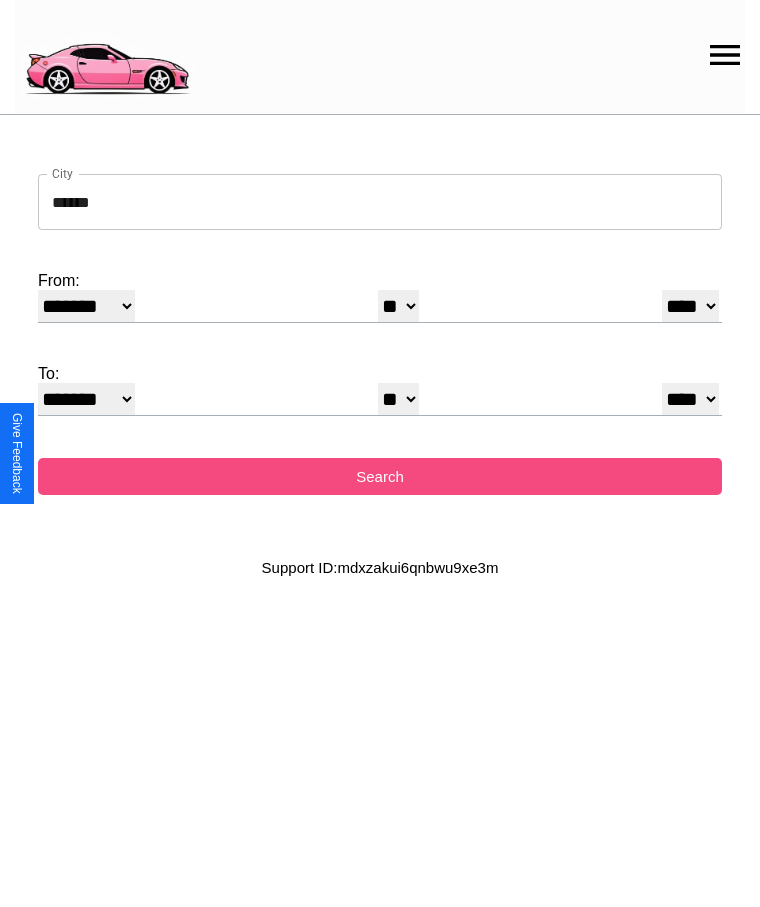click on "Search" at bounding box center (380, 476) 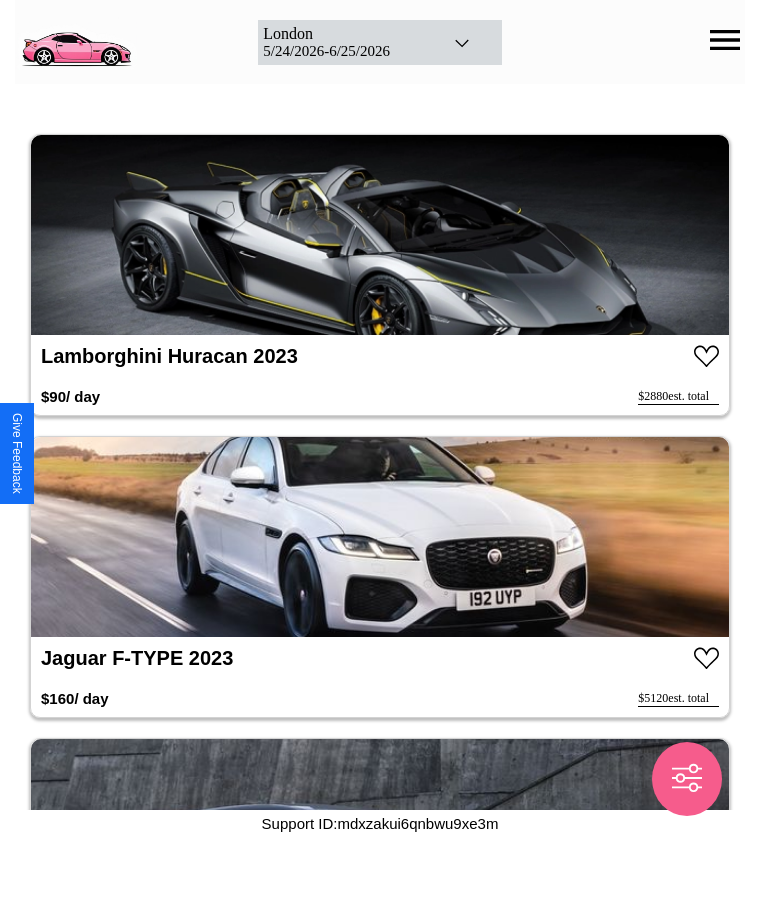 click on "5 / 24 / 2026  -  6 / 25 / 2026" at bounding box center (344, 51) 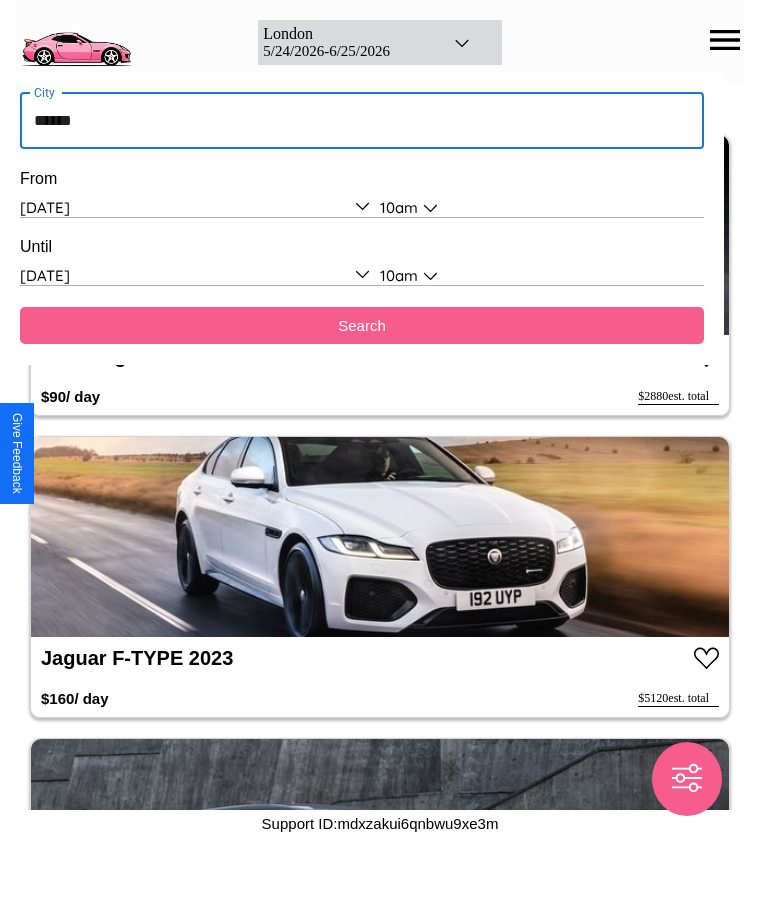click on "******" at bounding box center [362, 121] 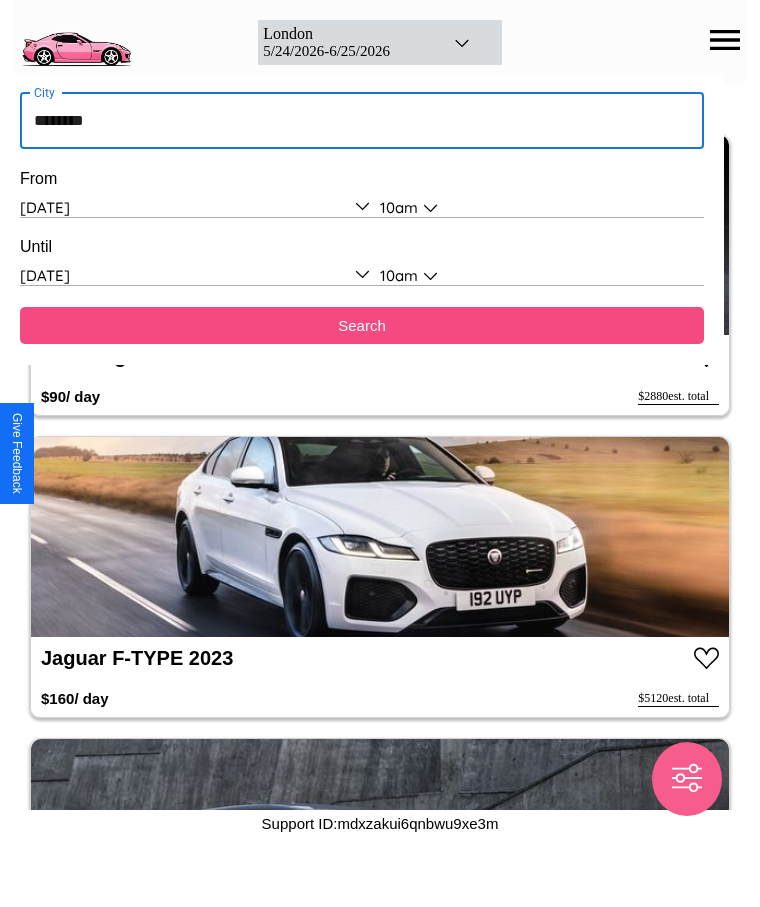 type on "********" 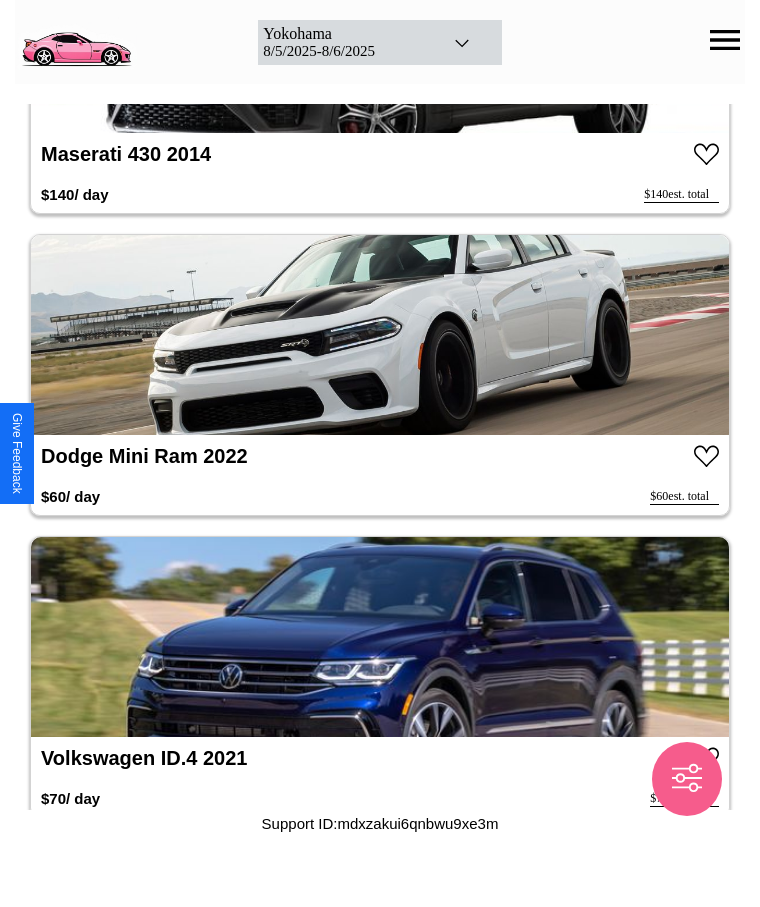 scroll, scrollTop: 20354, scrollLeft: 0, axis: vertical 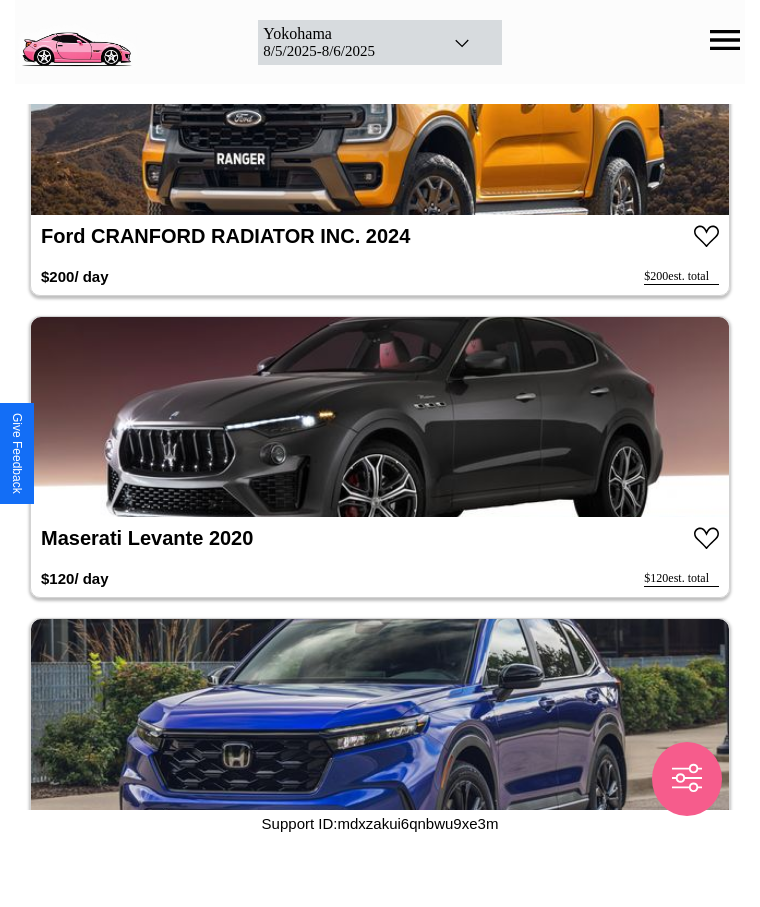 click at bounding box center (380, 417) 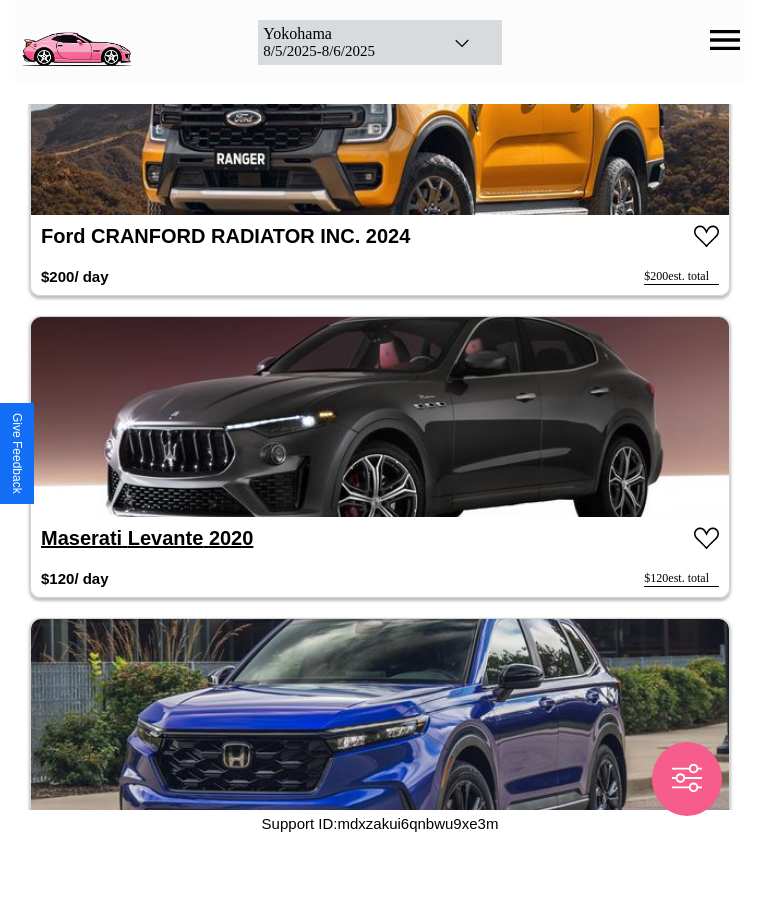 click on "Maserati   Levante   2020" at bounding box center [147, 538] 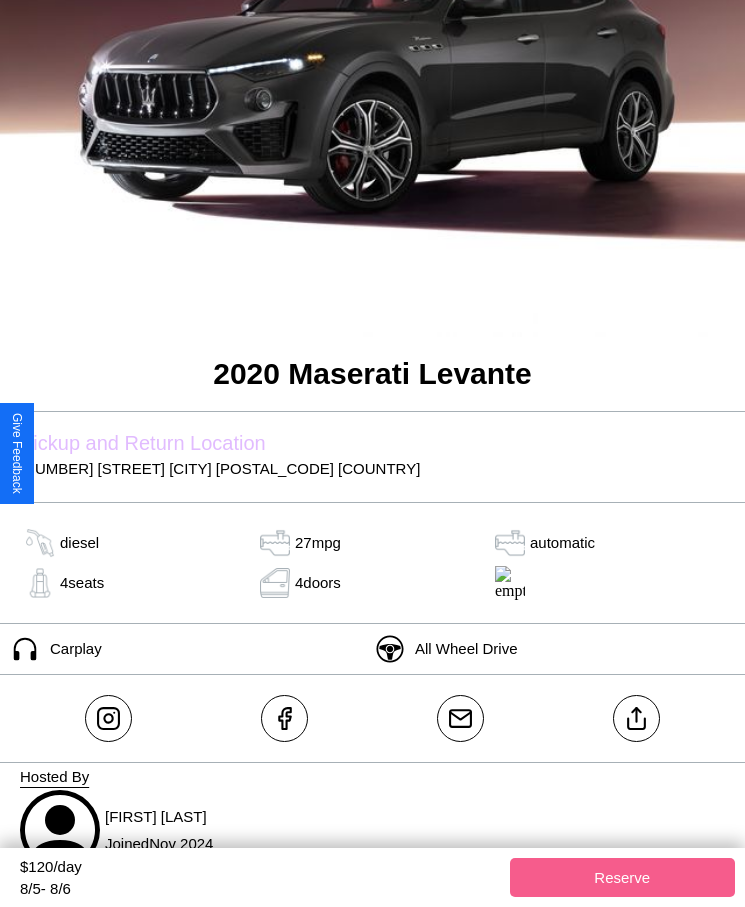 scroll, scrollTop: 341, scrollLeft: 0, axis: vertical 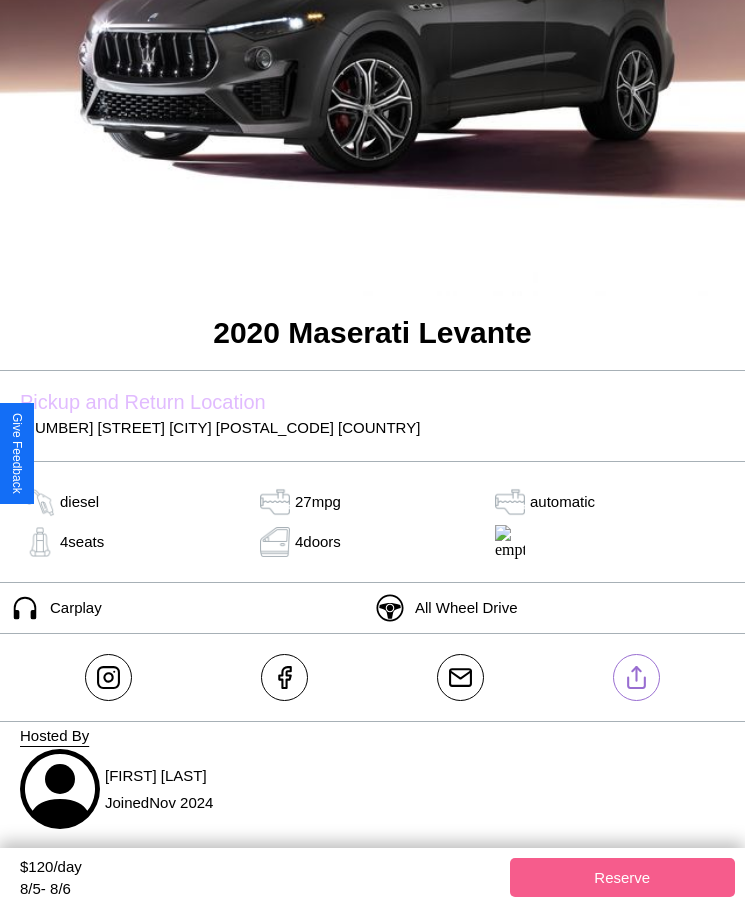 click 